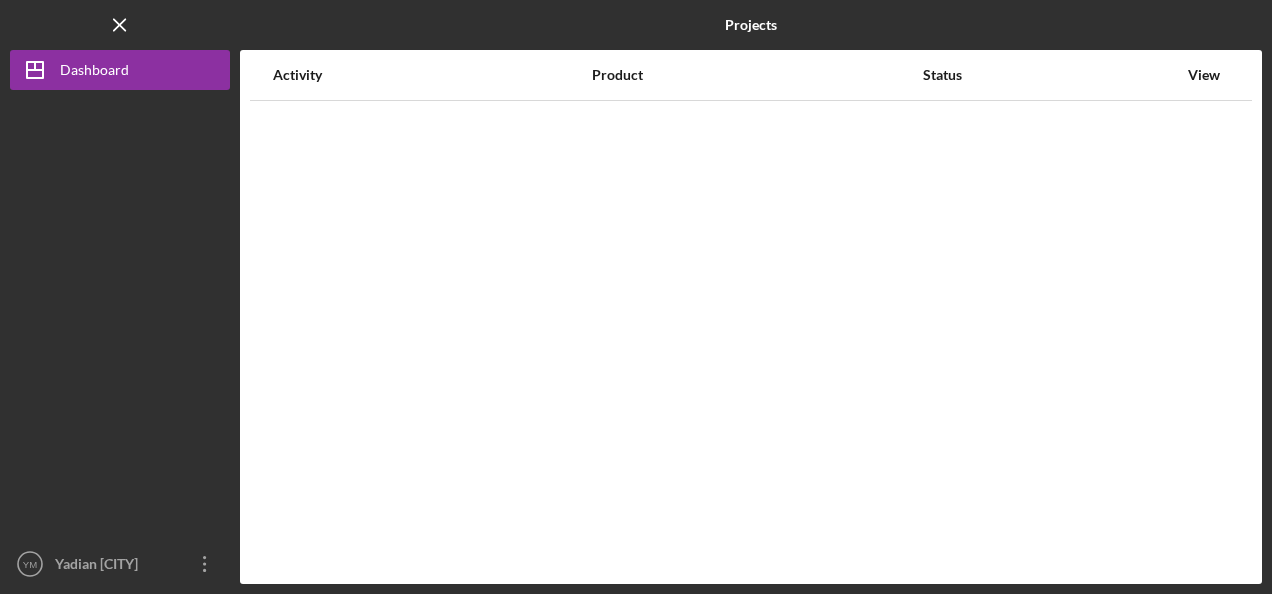 scroll, scrollTop: 0, scrollLeft: 0, axis: both 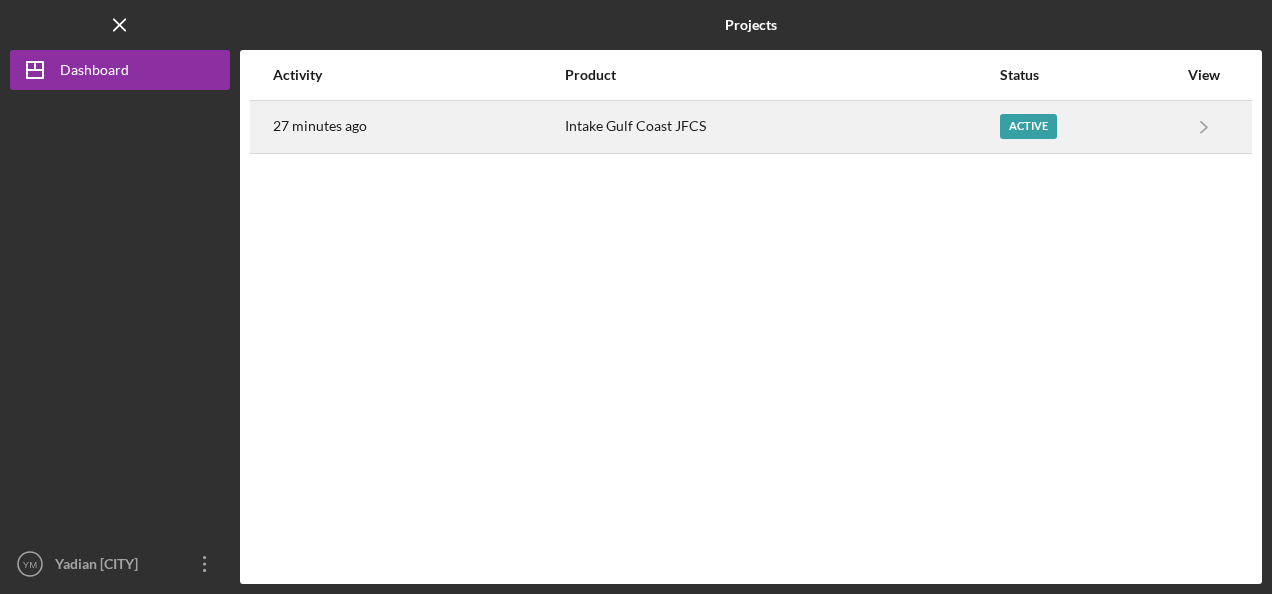 click on "Active" at bounding box center (1088, 127) 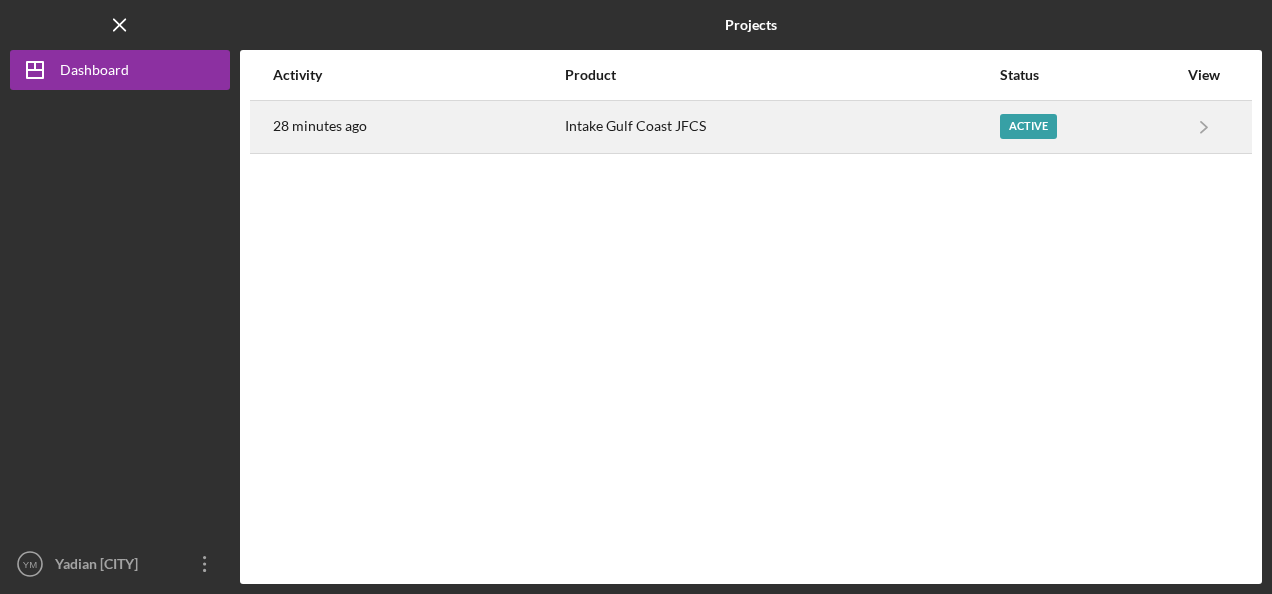 click on "Intake Gulf Coast JFCS" at bounding box center (781, 127) 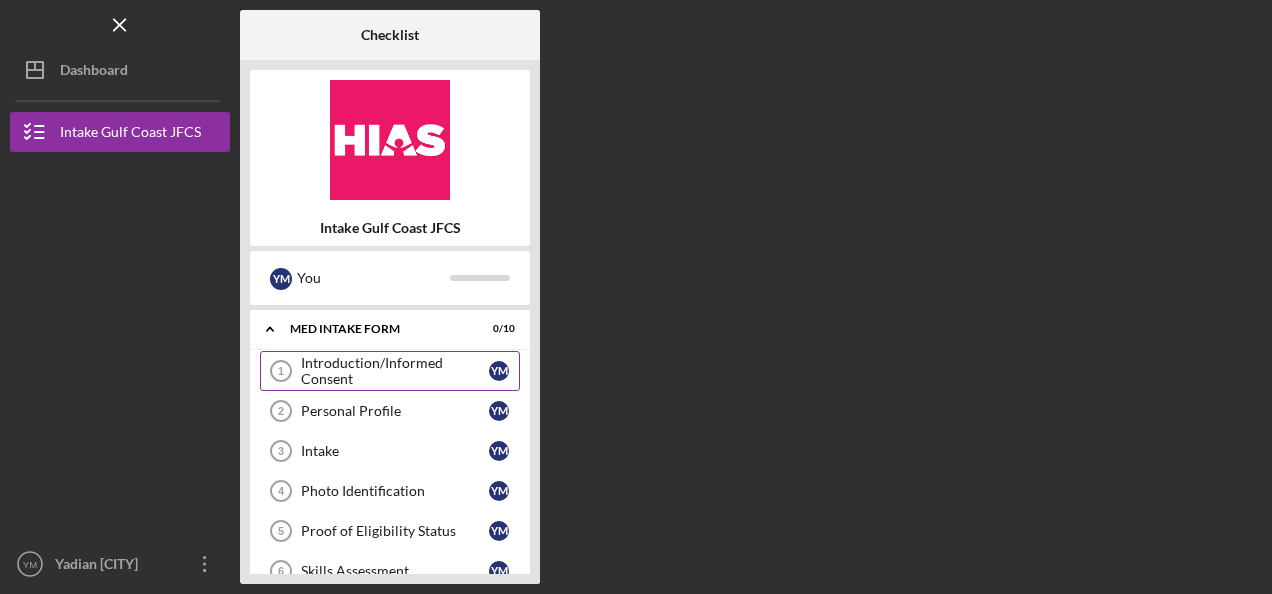 click on "Introduction/Informed Consent" at bounding box center (395, 371) 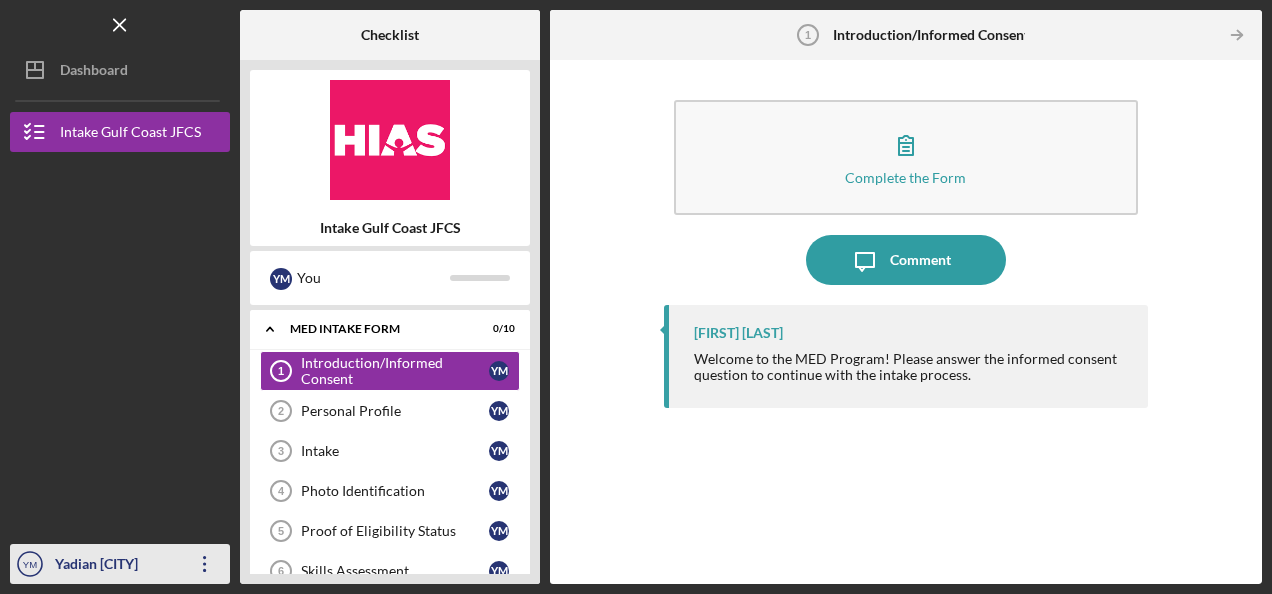 click on "Icon/Overflow" 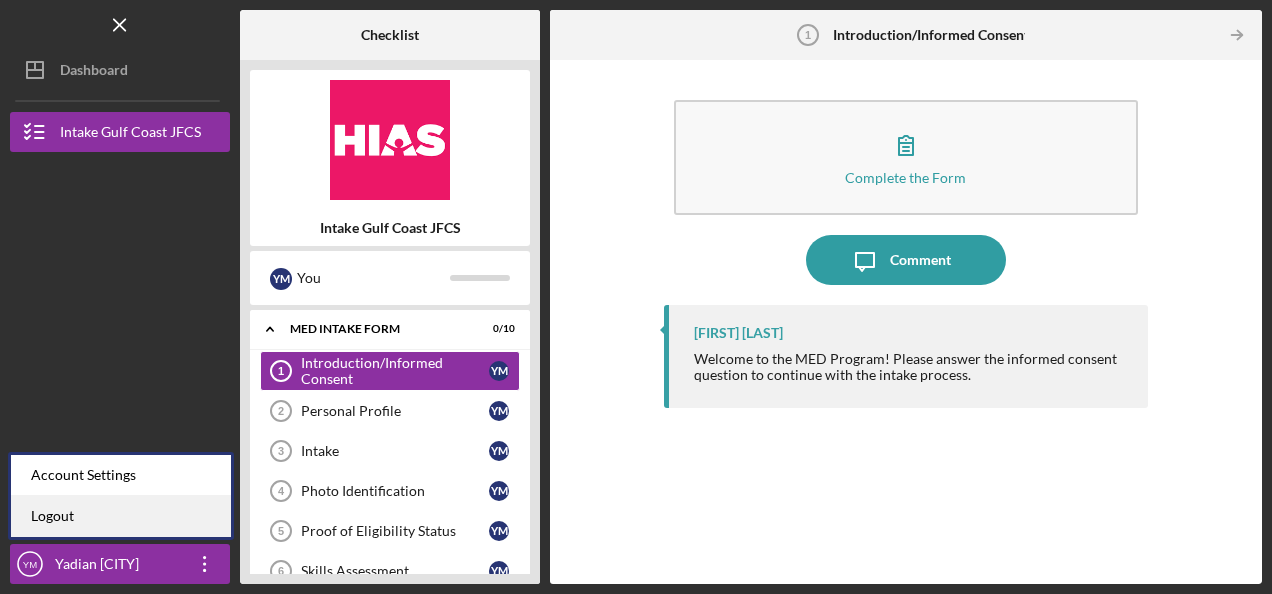 click on "Logout" at bounding box center [121, 516] 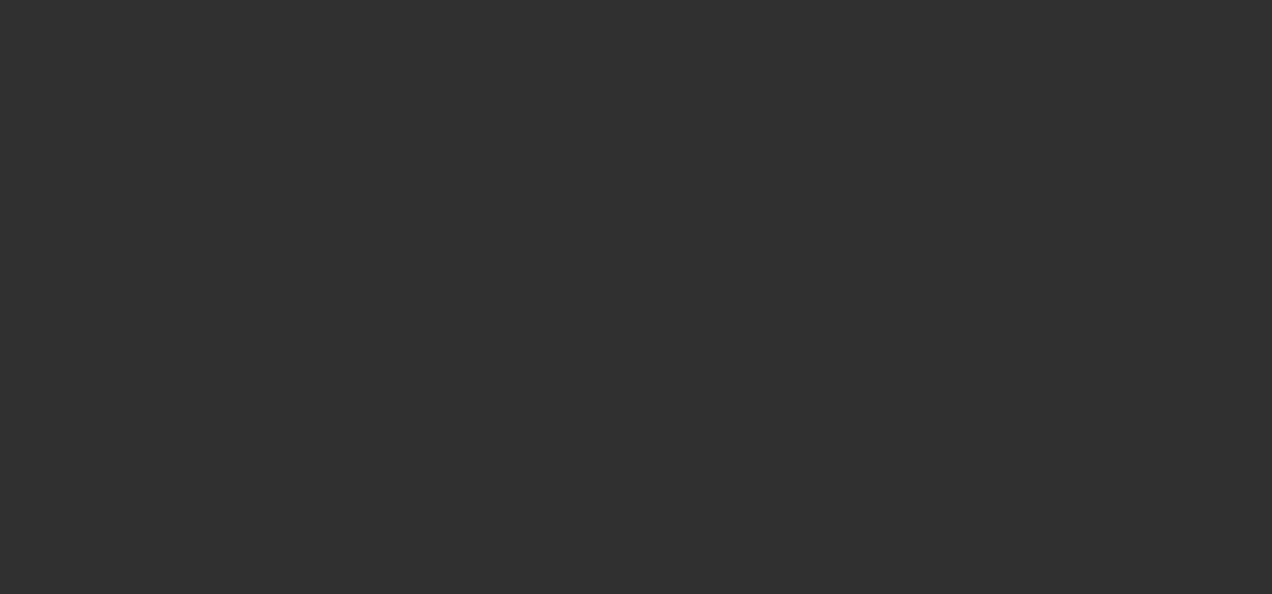 scroll, scrollTop: 0, scrollLeft: 0, axis: both 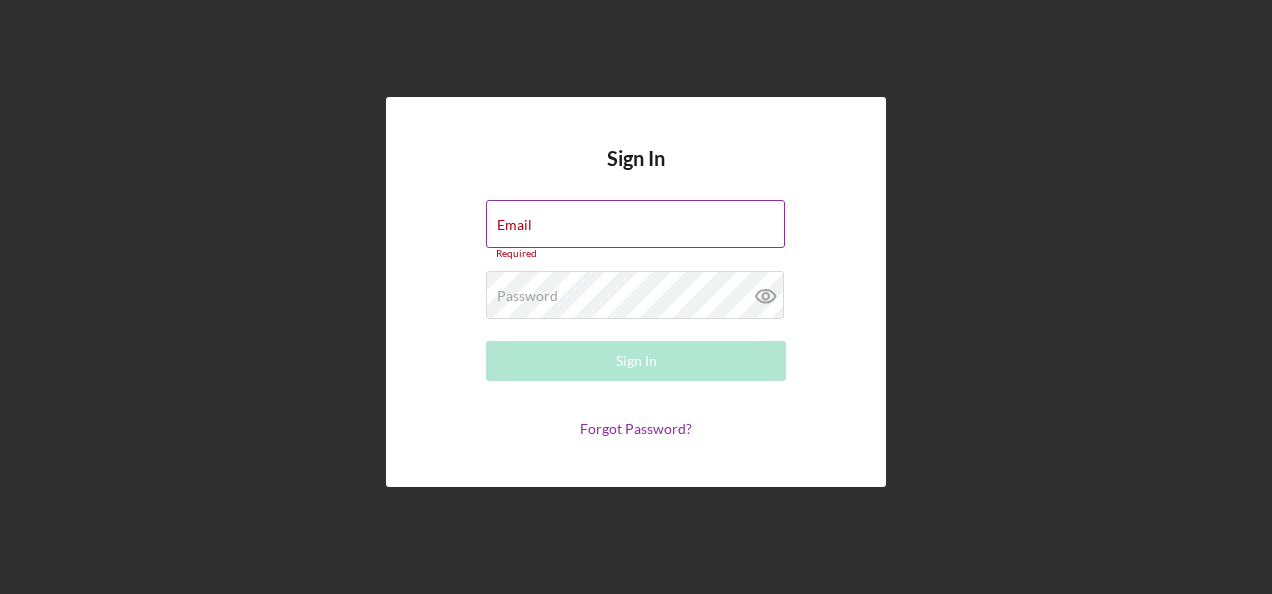click on "Email Required" at bounding box center [636, 230] 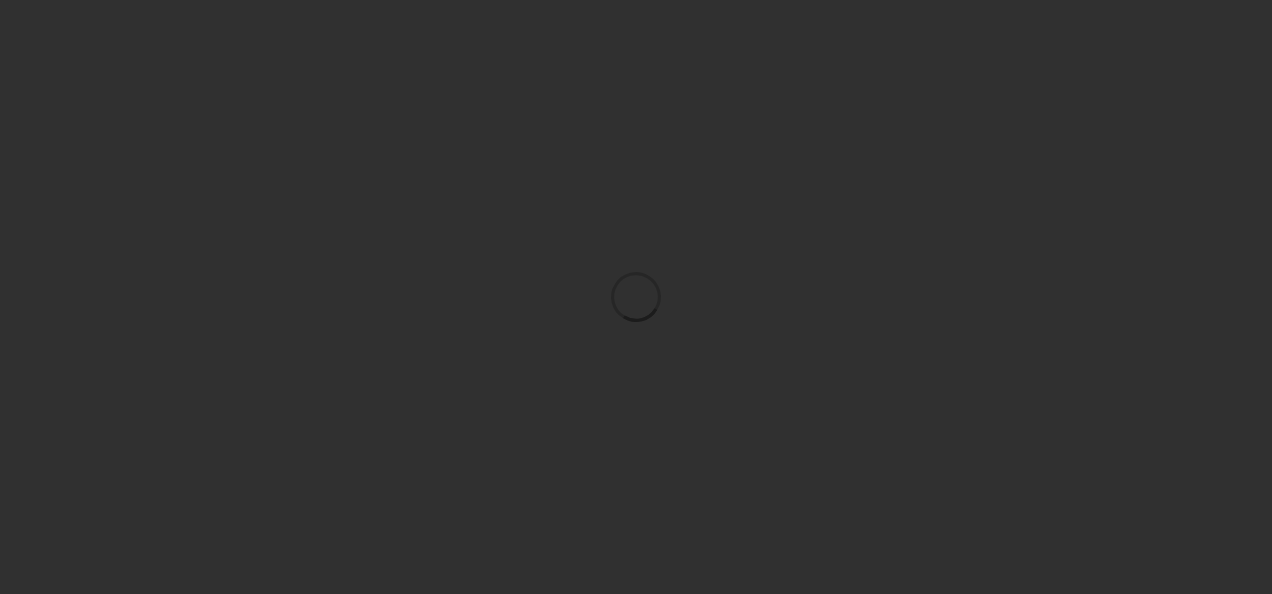 scroll, scrollTop: 0, scrollLeft: 0, axis: both 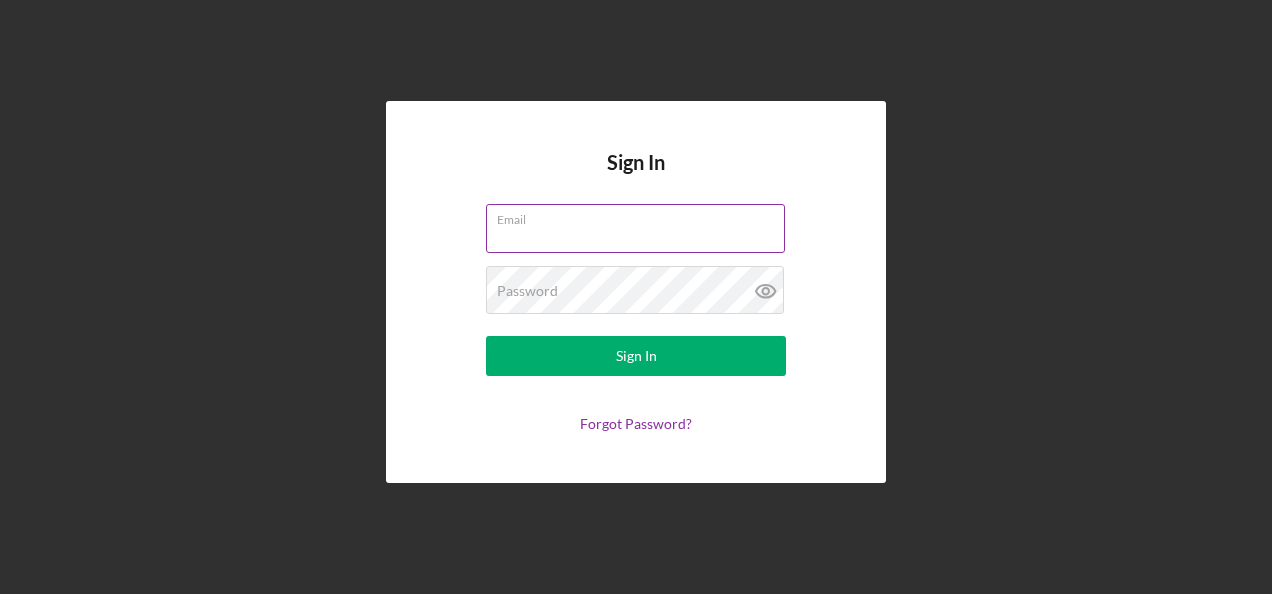 click on "Email" at bounding box center (635, 228) 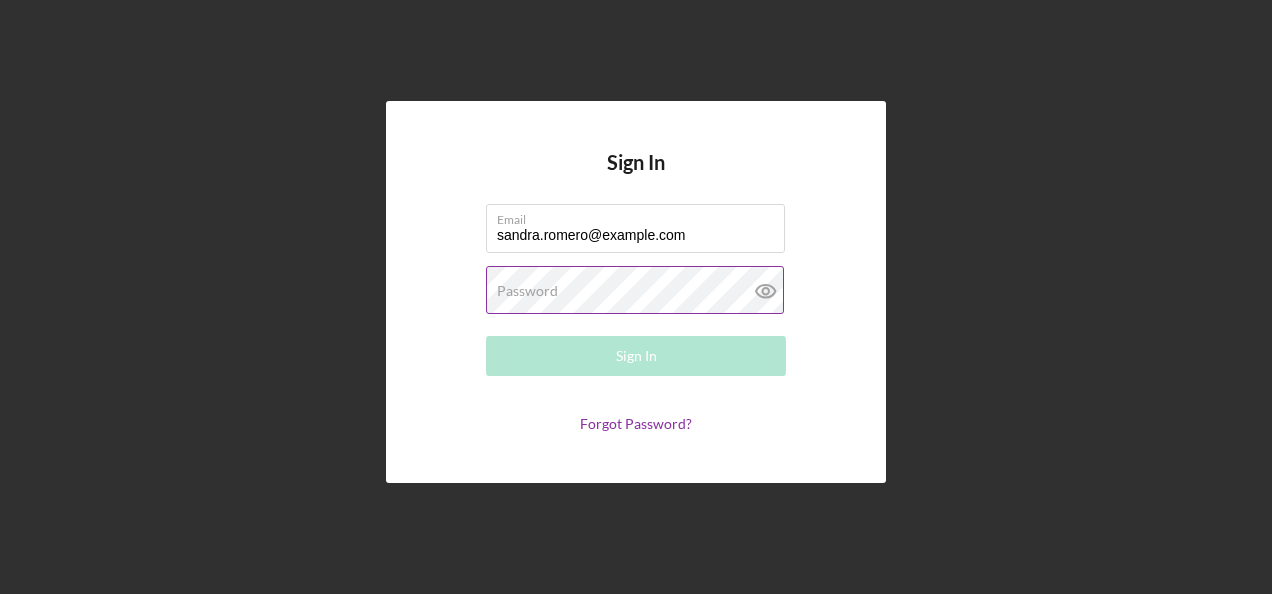 click on "Password" at bounding box center (527, 291) 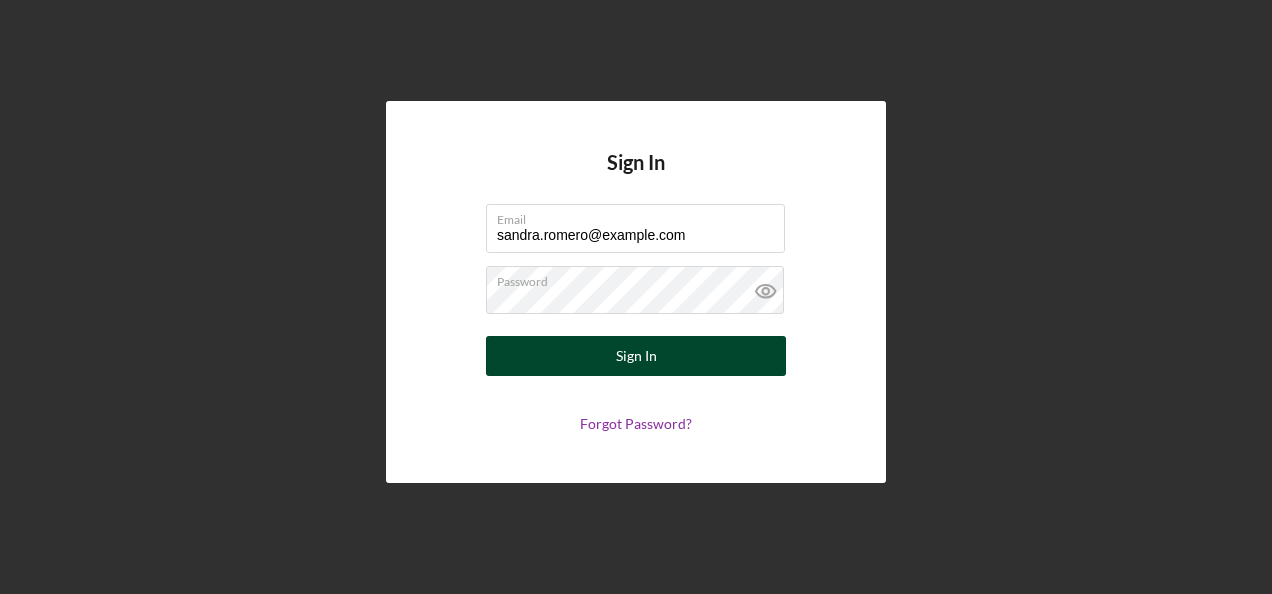 click on "Sign In" at bounding box center [636, 356] 